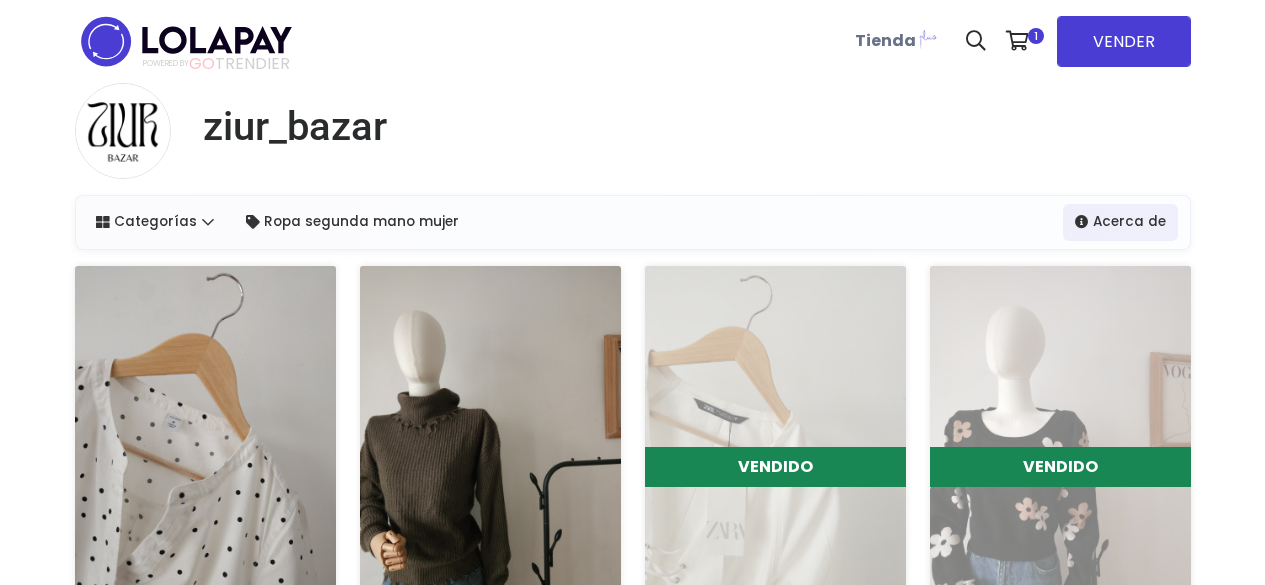 scroll, scrollTop: 0, scrollLeft: 0, axis: both 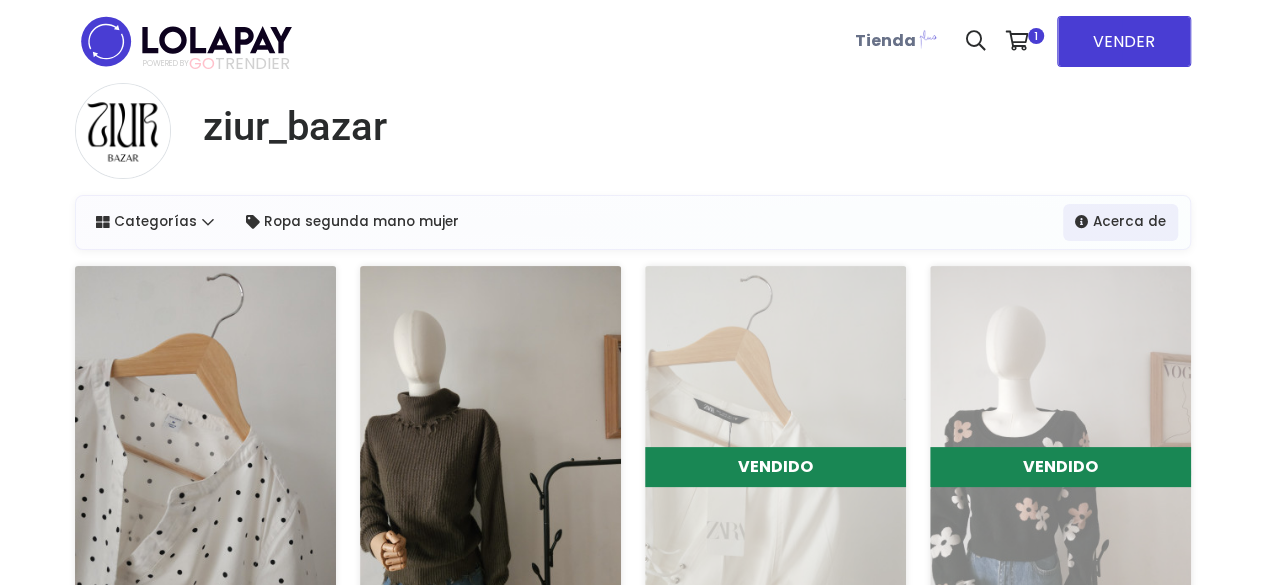 click at bounding box center [205, 447] 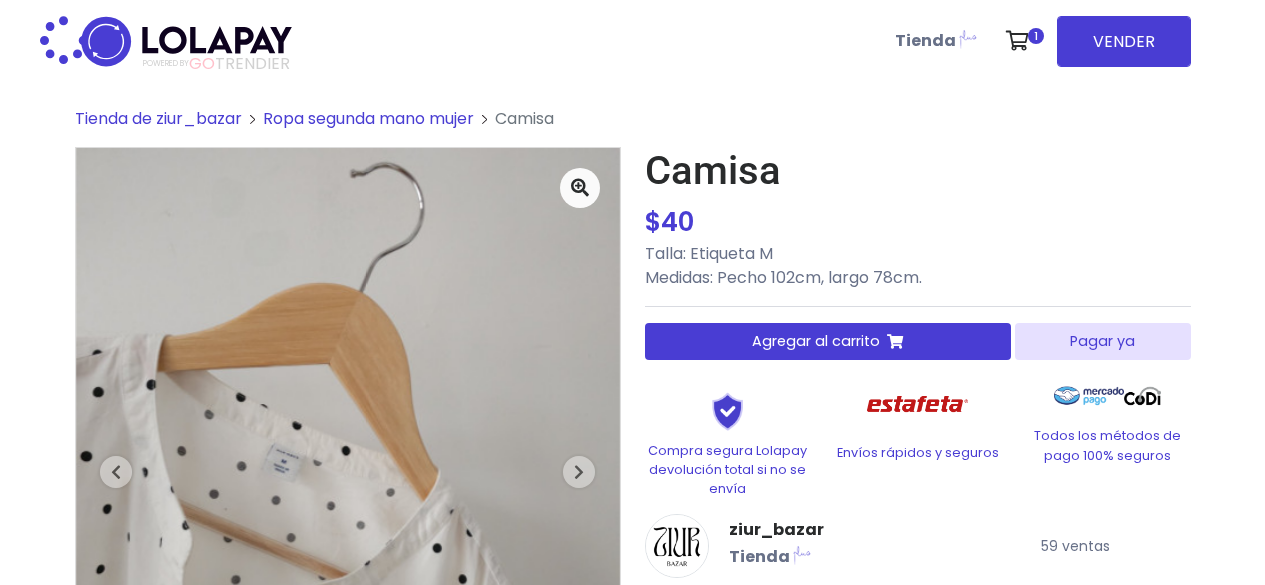 scroll, scrollTop: 0, scrollLeft: 0, axis: both 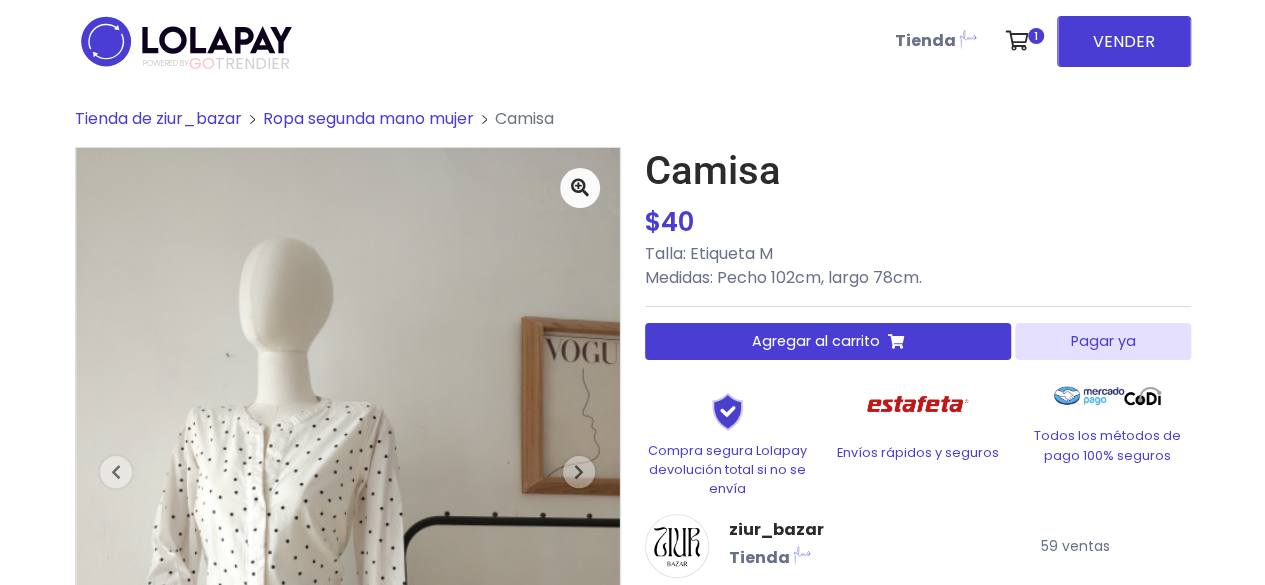 click on "Agregar al carrito" at bounding box center [816, 341] 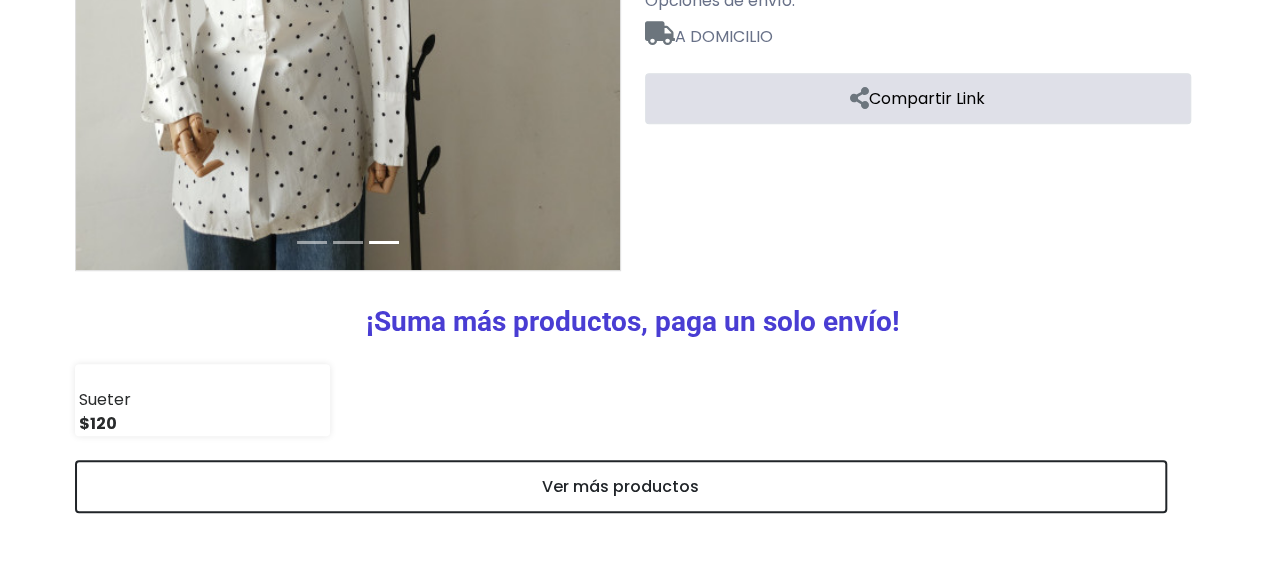 scroll, scrollTop: 910, scrollLeft: 0, axis: vertical 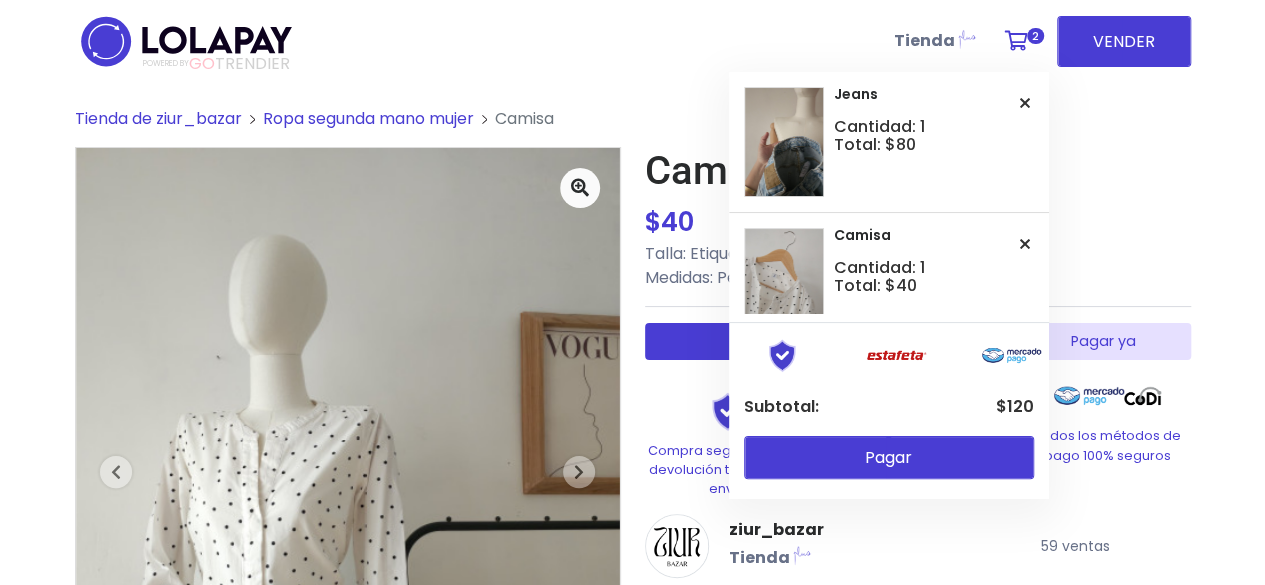 click at bounding box center [1016, 41] 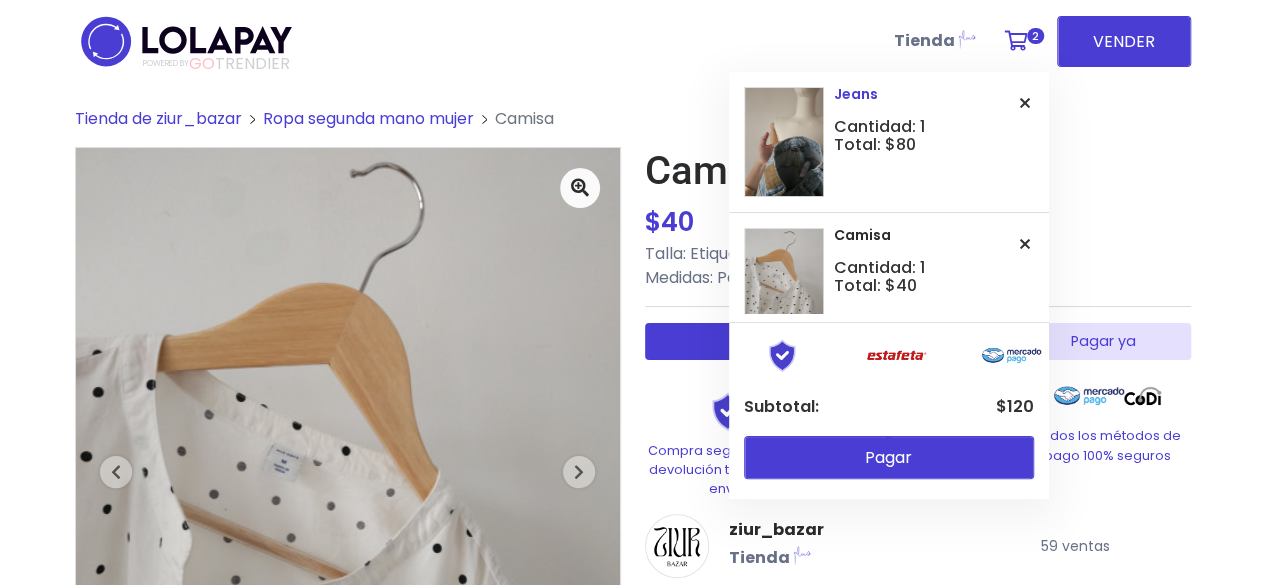 click at bounding box center (1025, 103) 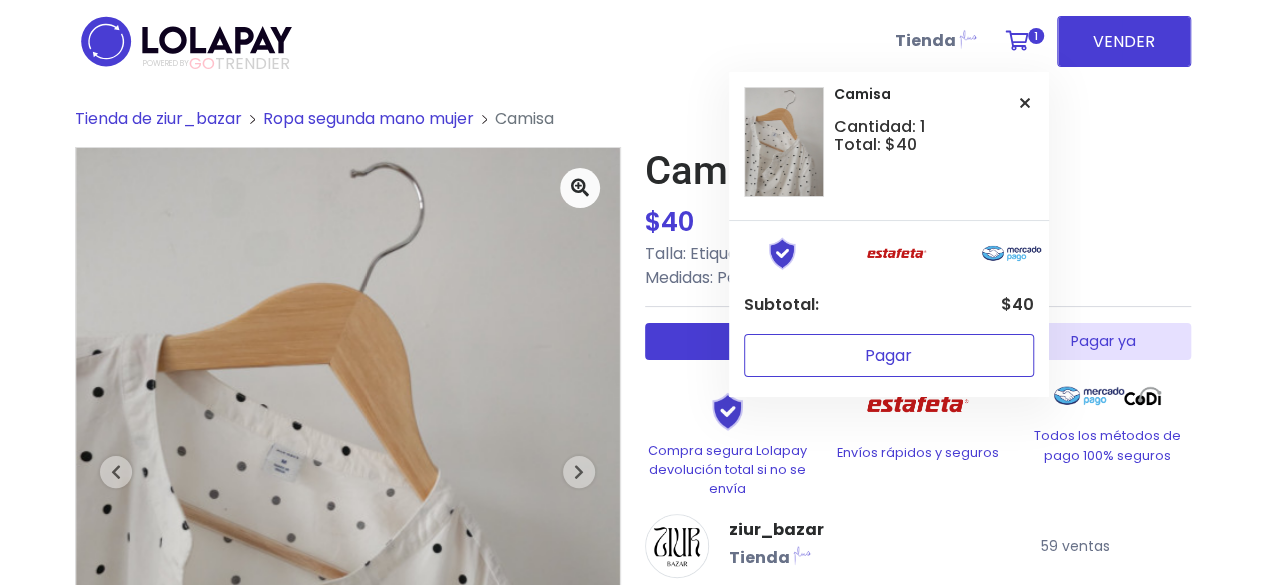 click on "Pagar" at bounding box center (889, 355) 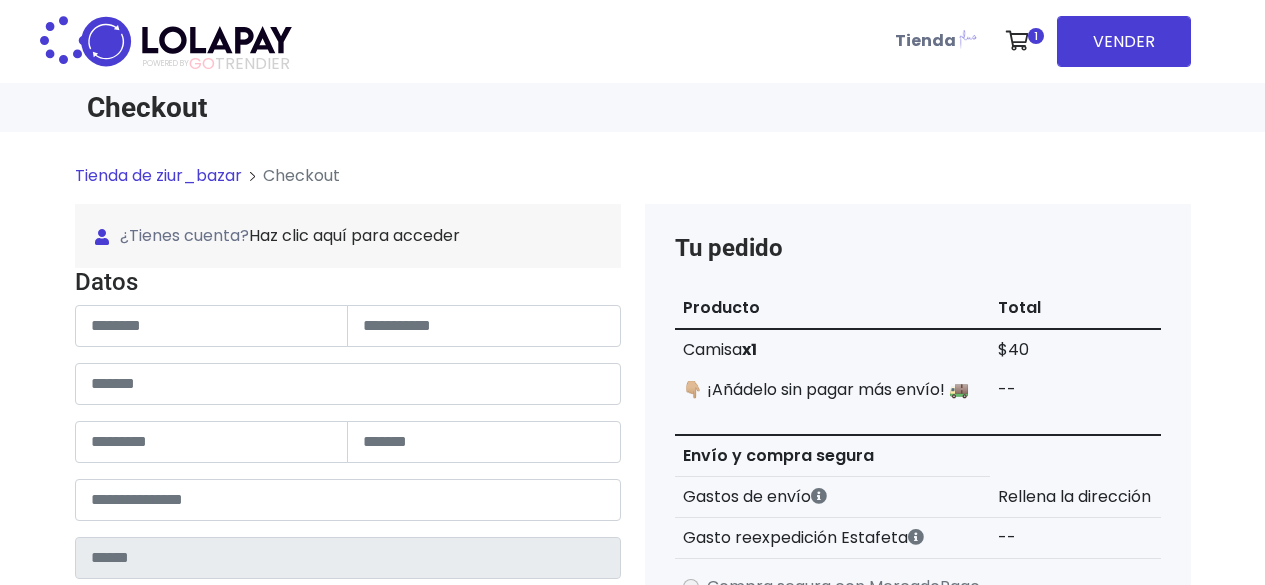 scroll, scrollTop: 0, scrollLeft: 0, axis: both 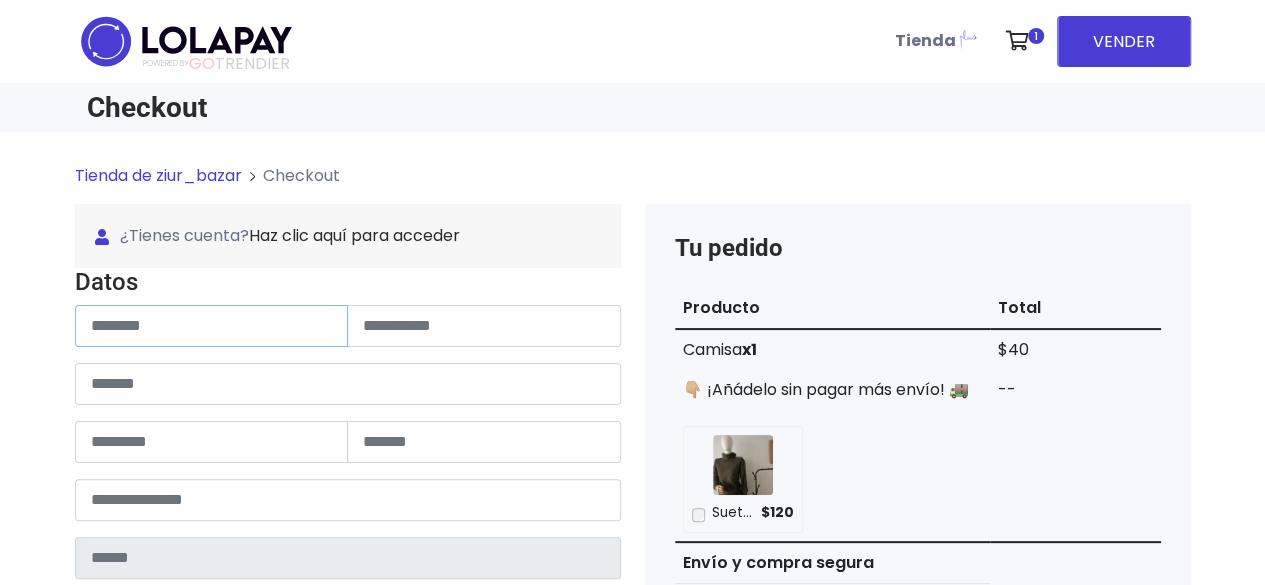 click at bounding box center [212, 326] 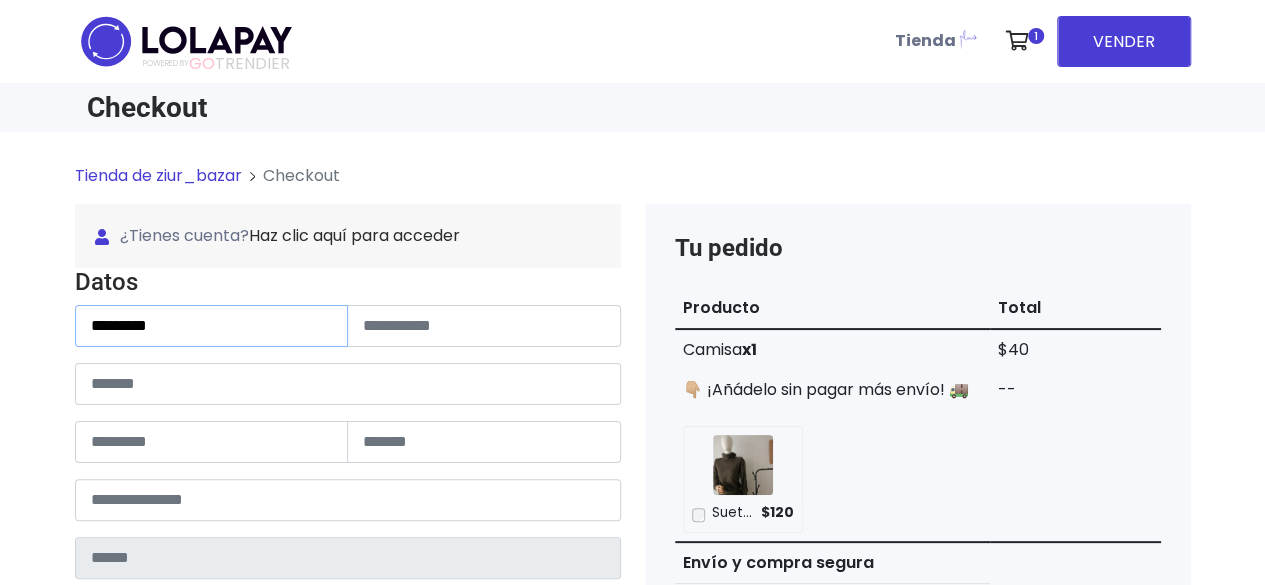 type on "********" 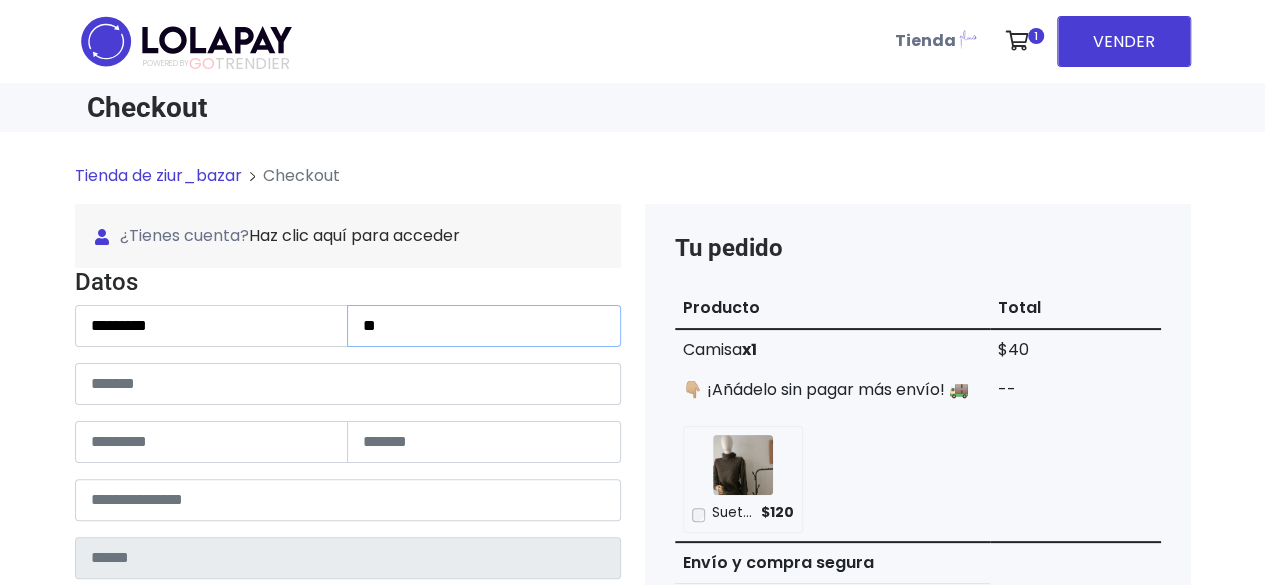 type on "*" 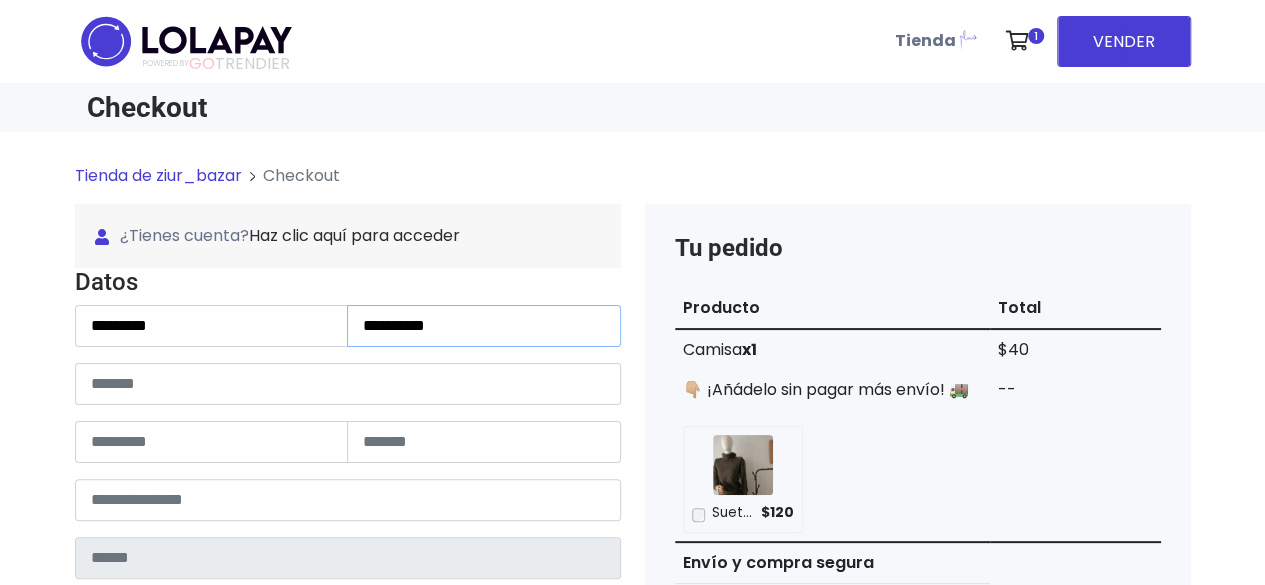 type on "**********" 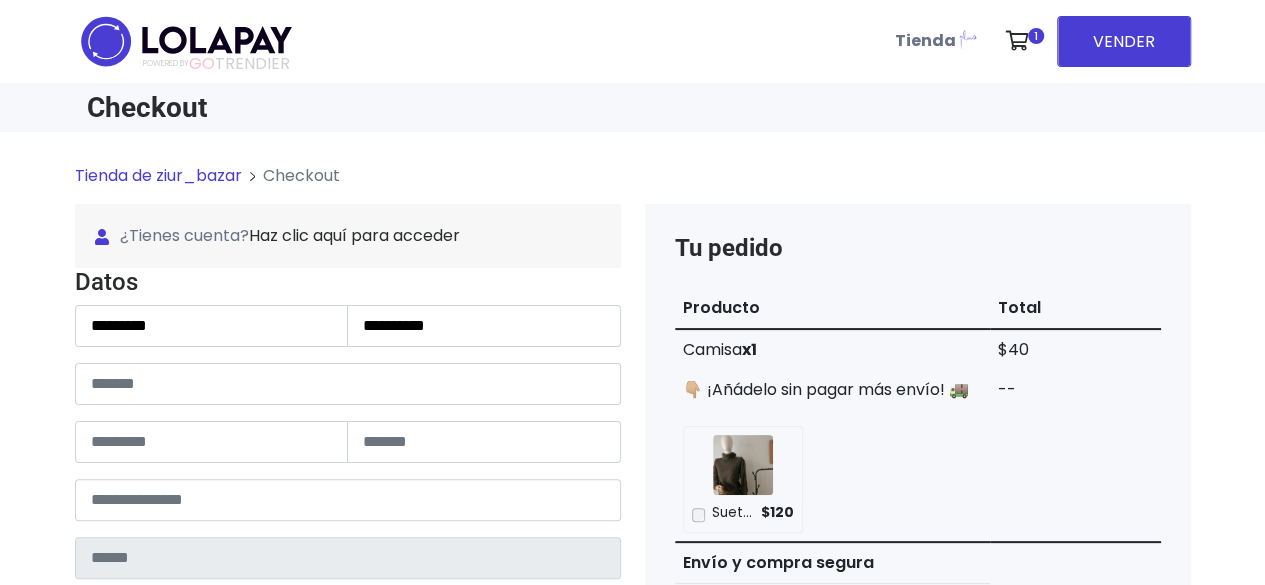 drag, startPoint x: 382, startPoint y: 323, endPoint x: 340, endPoint y: 275, distance: 63.780876 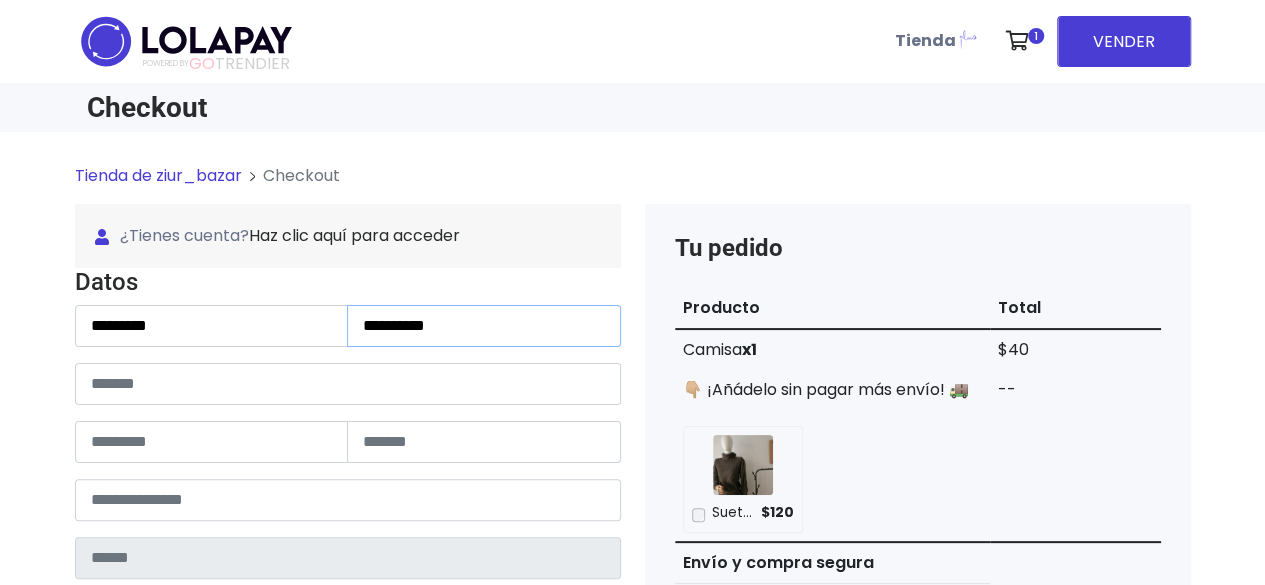 click on "**********" at bounding box center [484, 326] 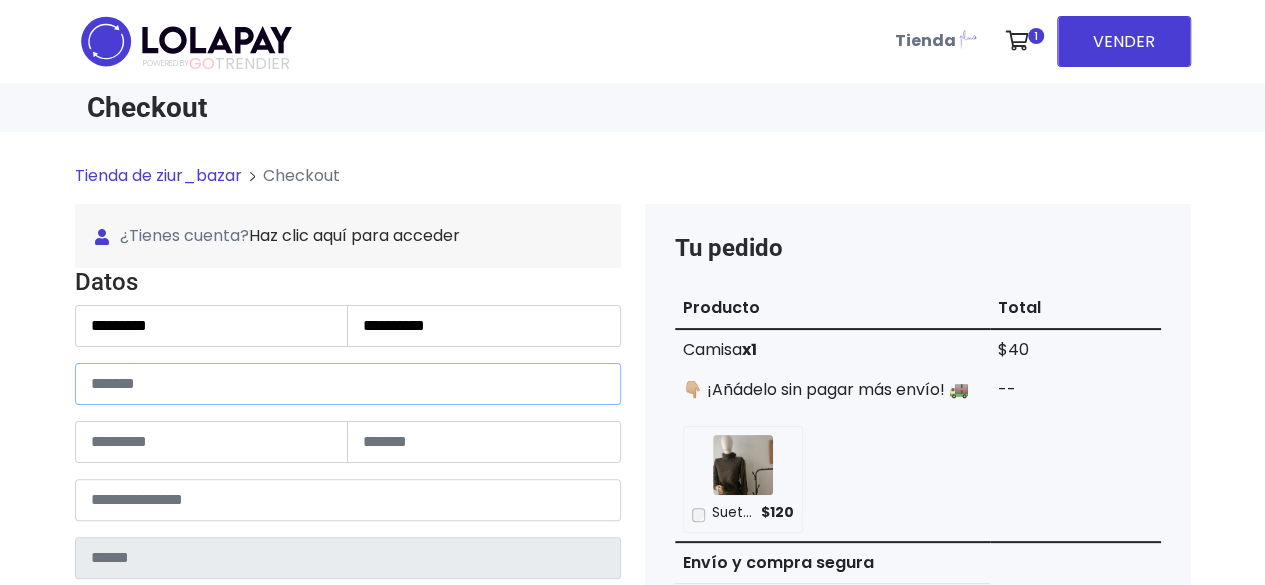 click at bounding box center [348, 384] 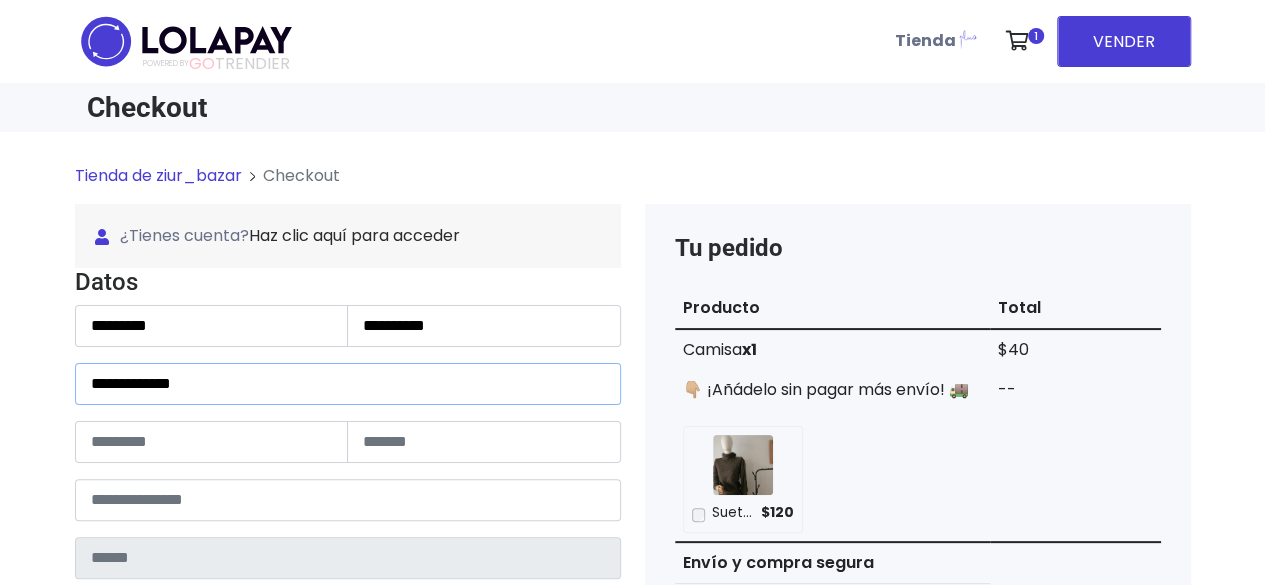 type on "**********" 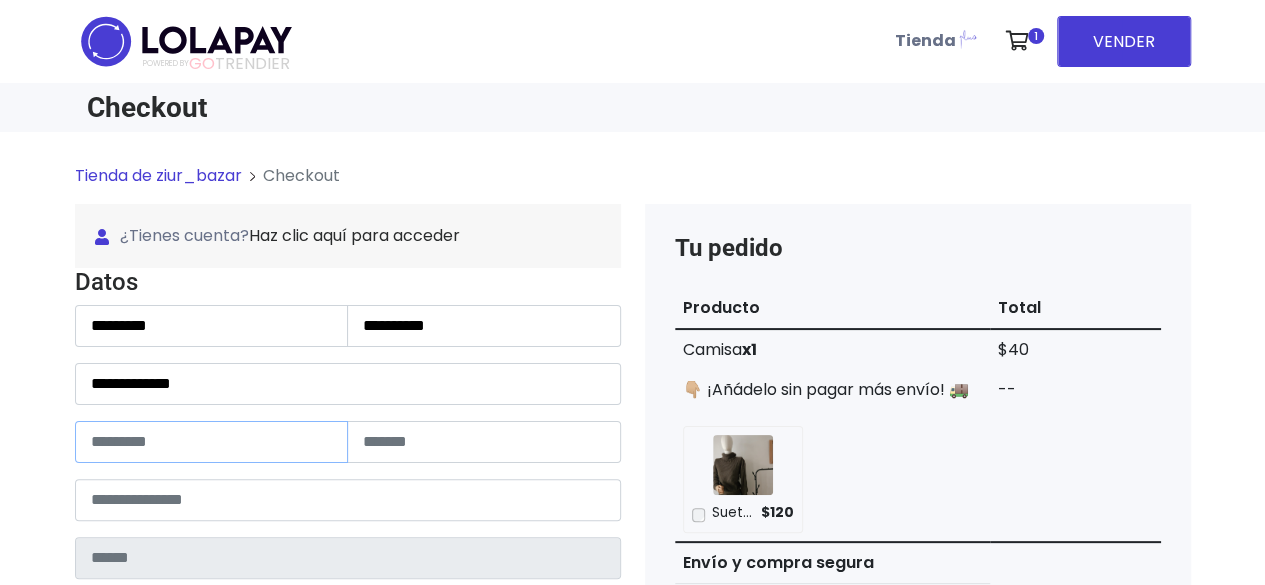 click at bounding box center [212, 442] 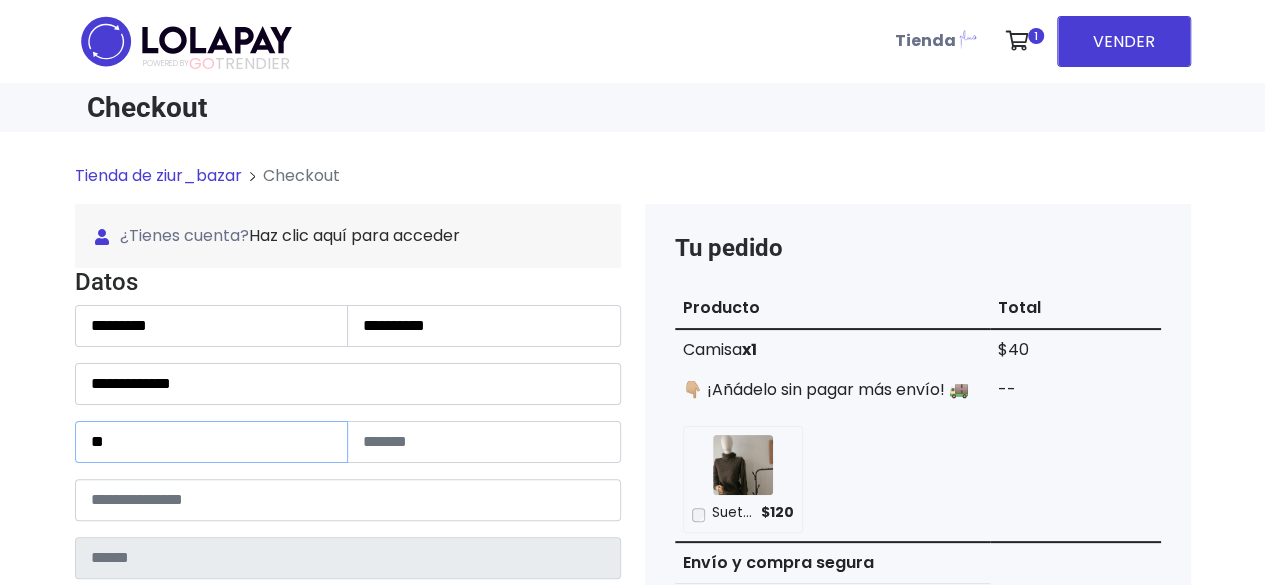 type on "**" 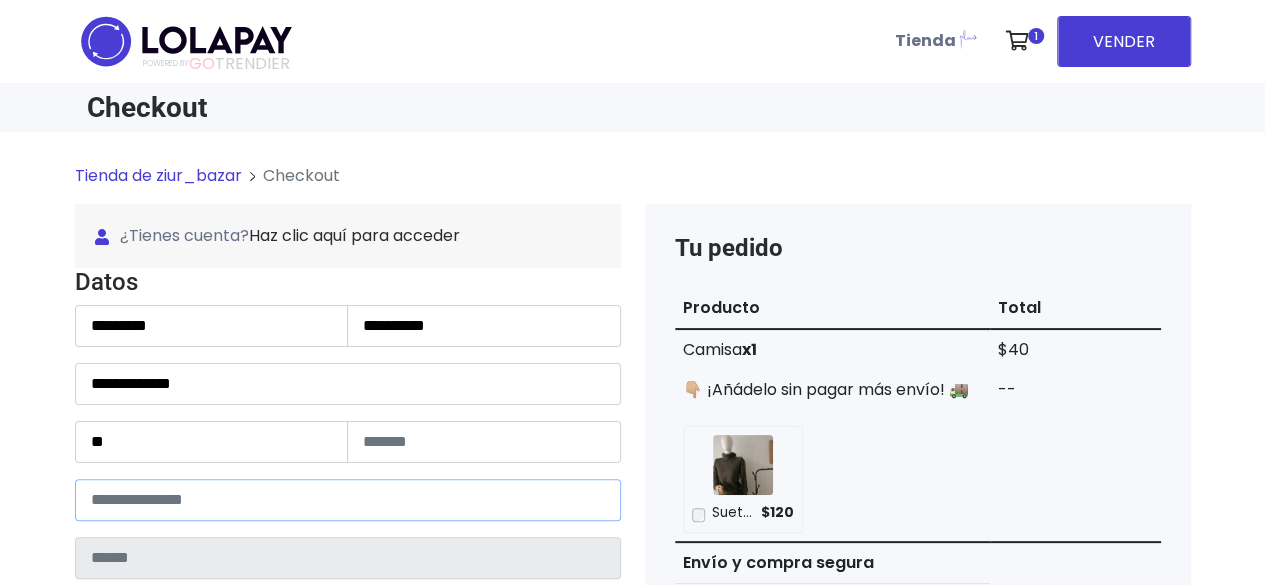 click at bounding box center [348, 500] 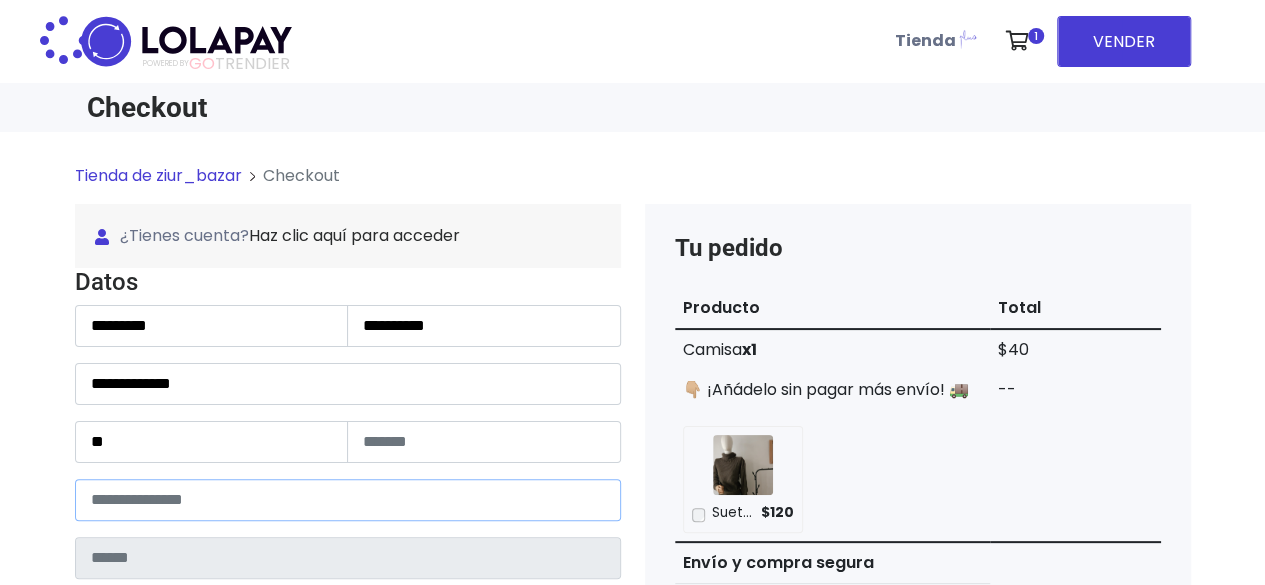 type on "*****" 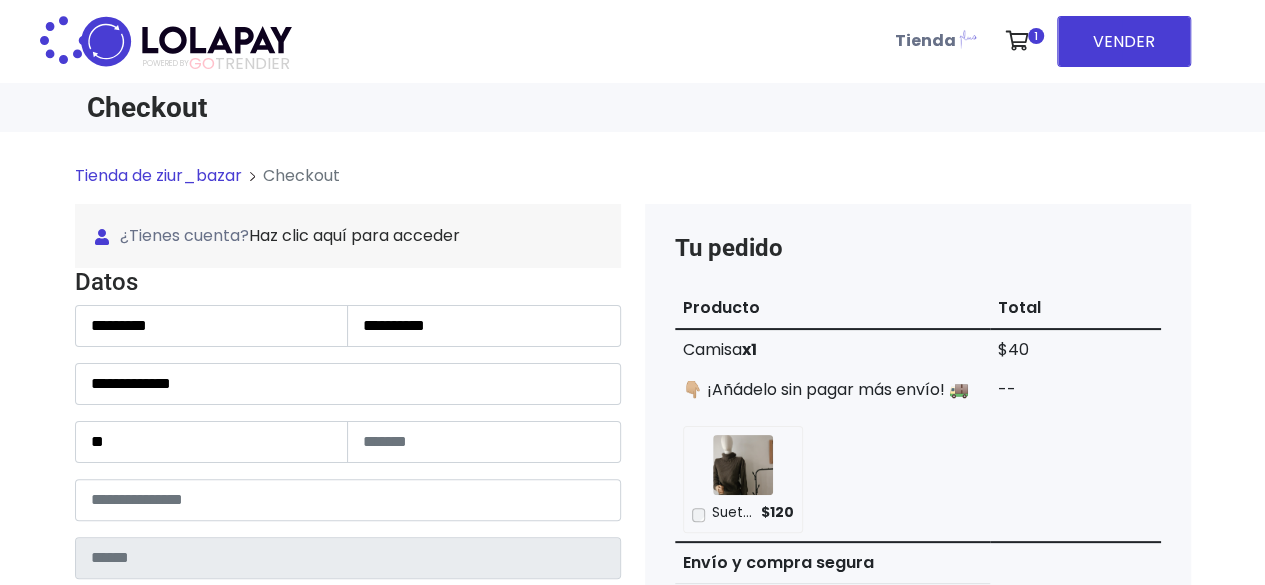 click on "Tienda de ziur_bazar
Checkout
¿Tienes cuenta?
Haz clic aquí para acceder
¿Olvidaste tu contraseña? Entrar" at bounding box center (632, 875) 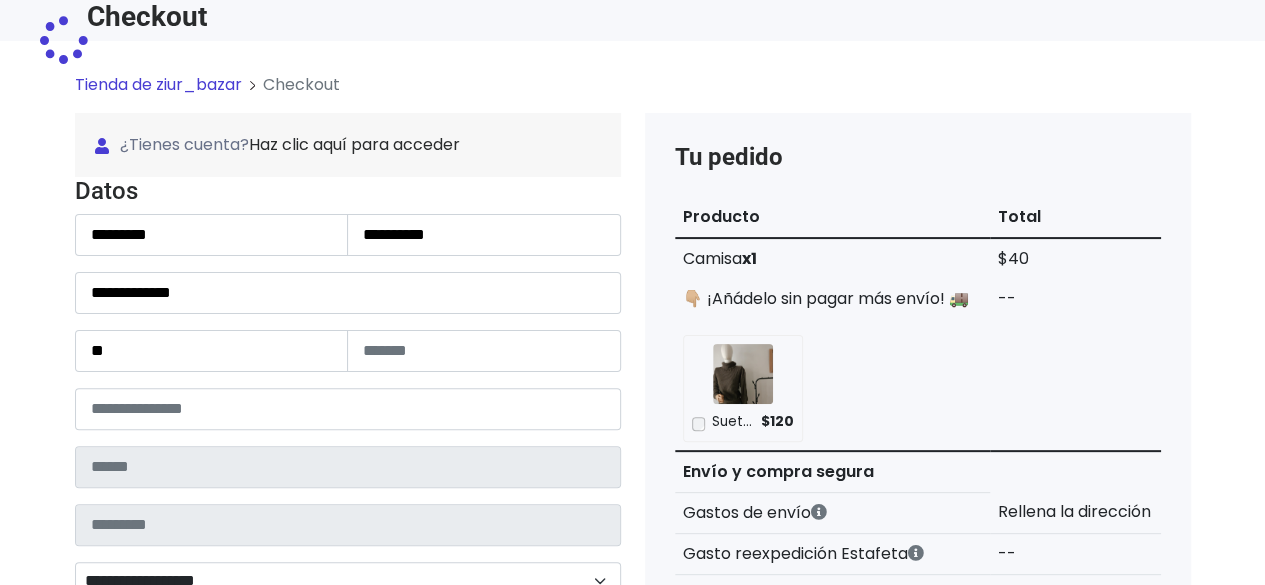 type on "*********" 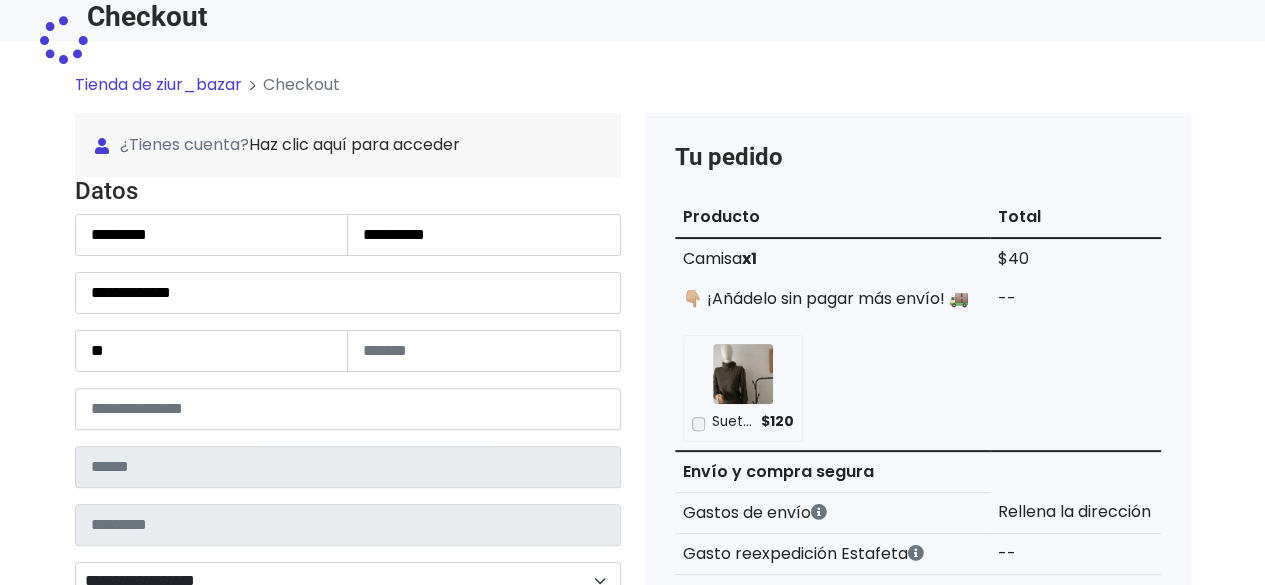 type on "**********" 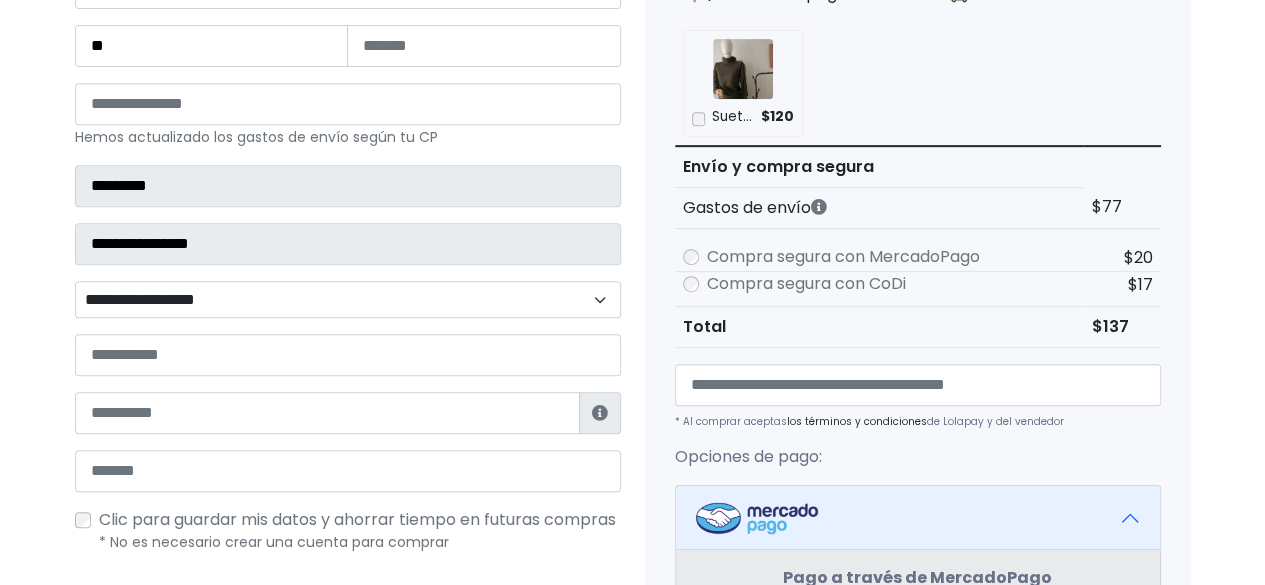 scroll, scrollTop: 400, scrollLeft: 0, axis: vertical 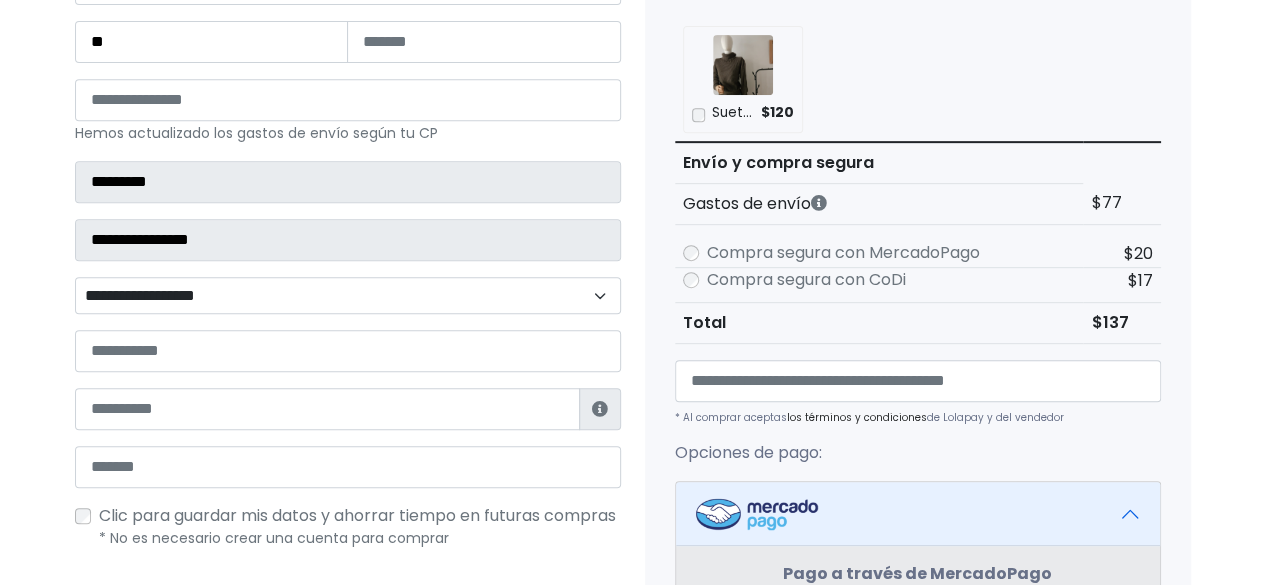 click on "**********" at bounding box center [348, 295] 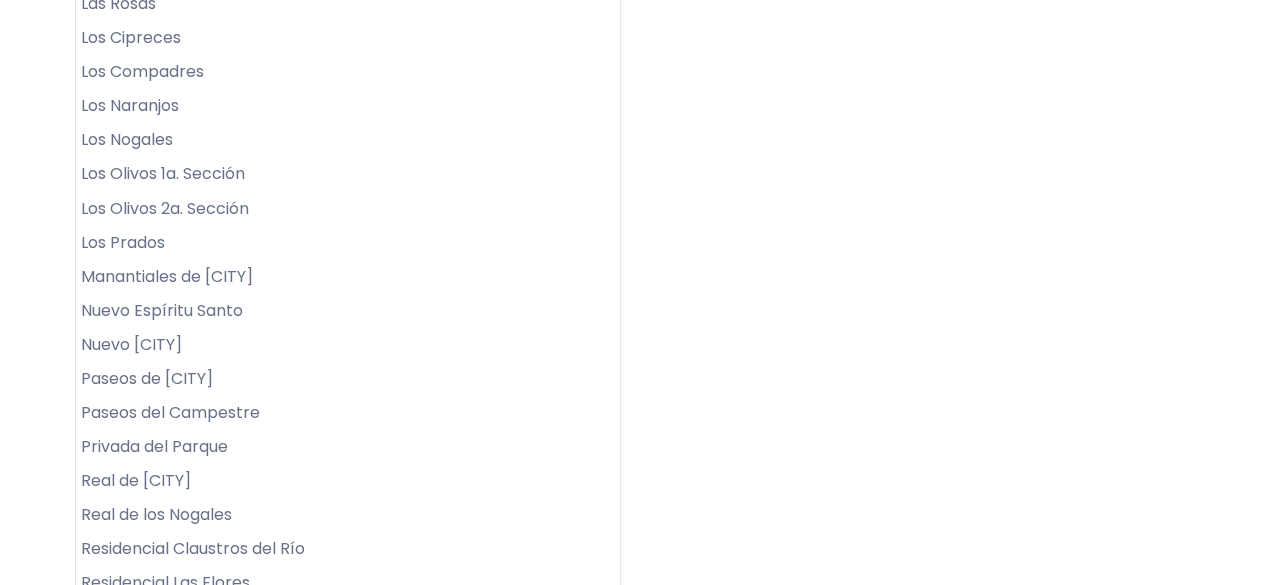 scroll, scrollTop: 1694, scrollLeft: 0, axis: vertical 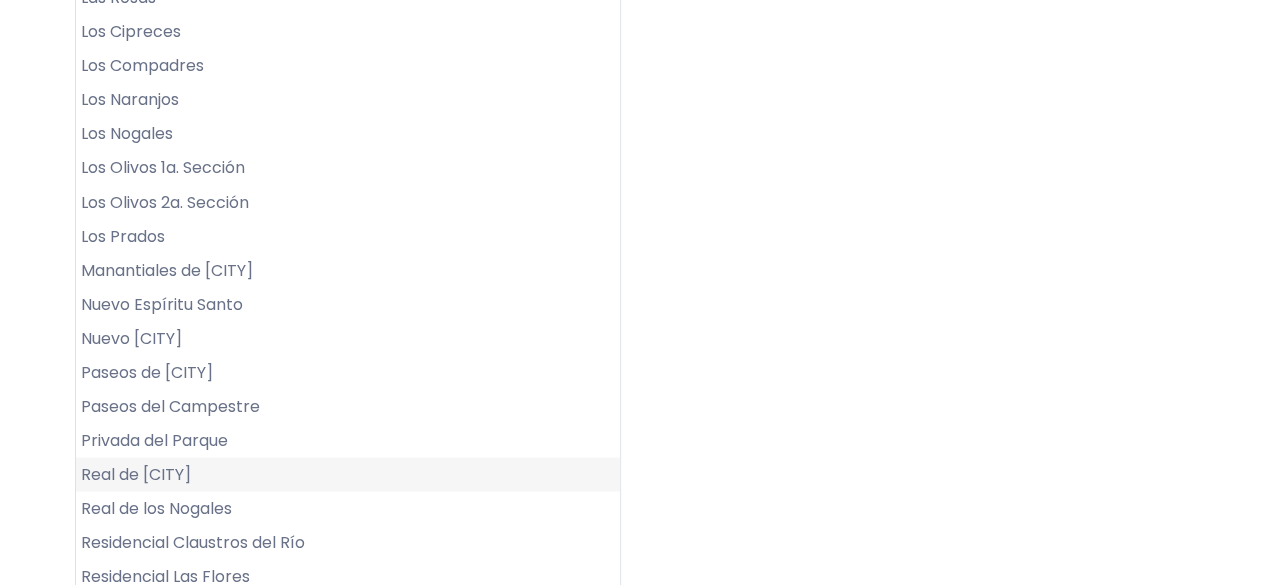 click on "Real de San Isidro" at bounding box center [348, 474] 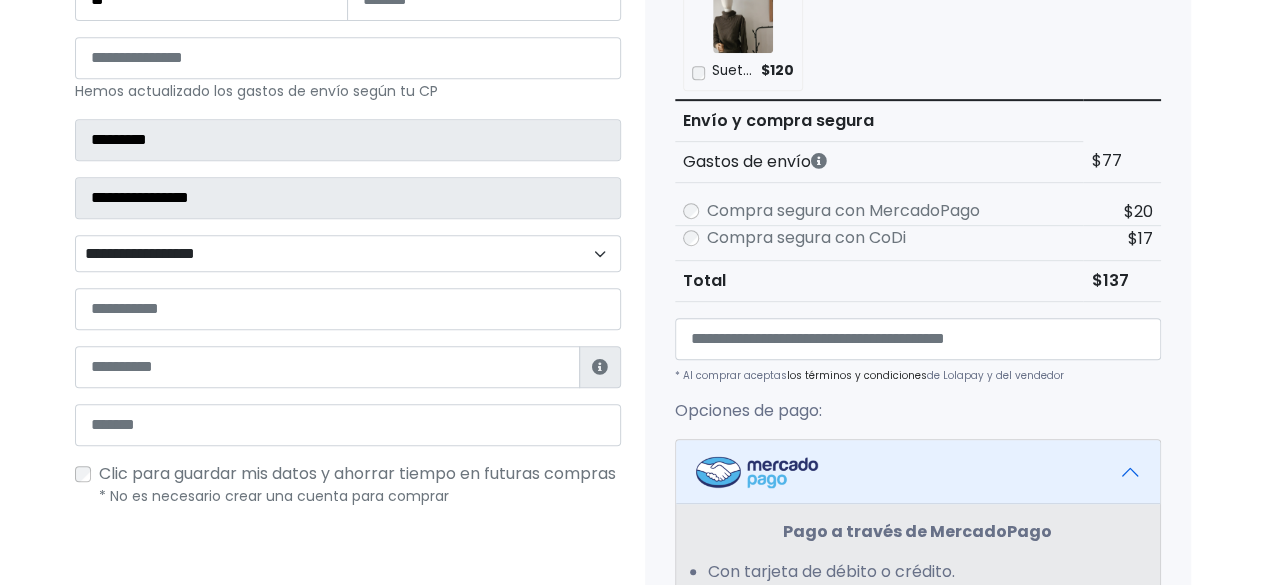 scroll, scrollTop: 454, scrollLeft: 0, axis: vertical 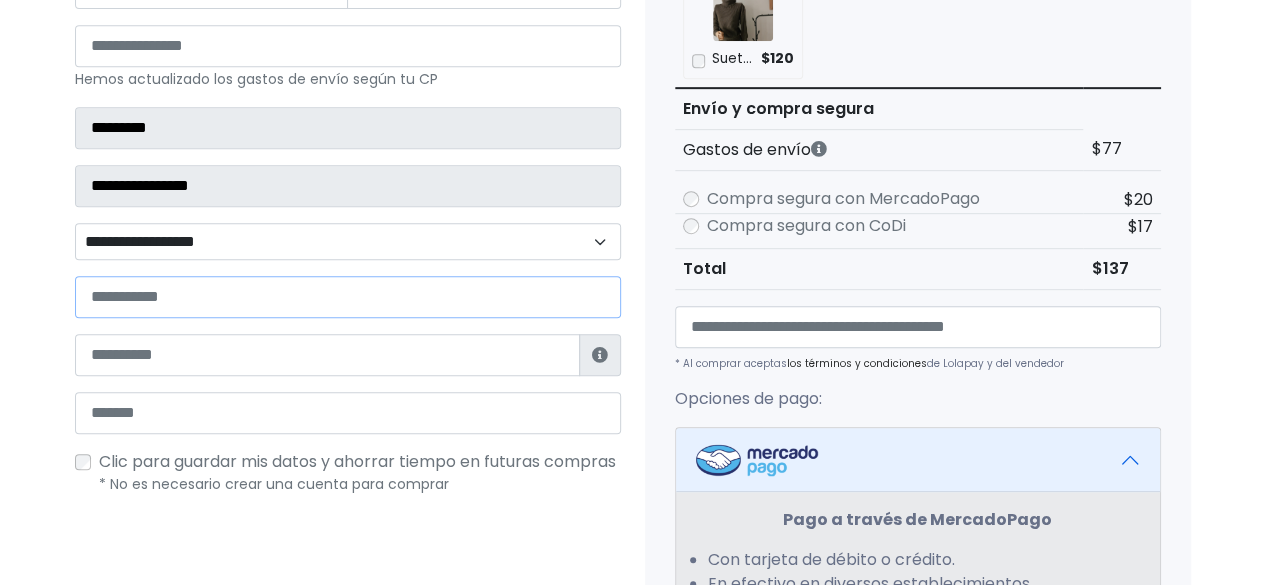 click at bounding box center (348, 297) 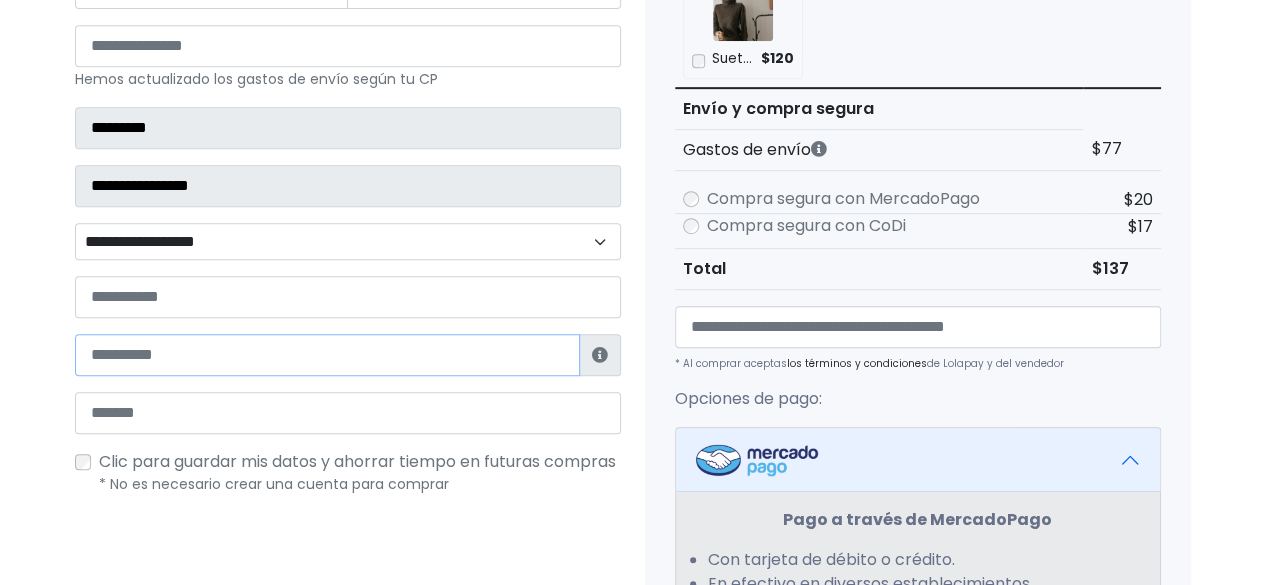 click at bounding box center (327, 355) 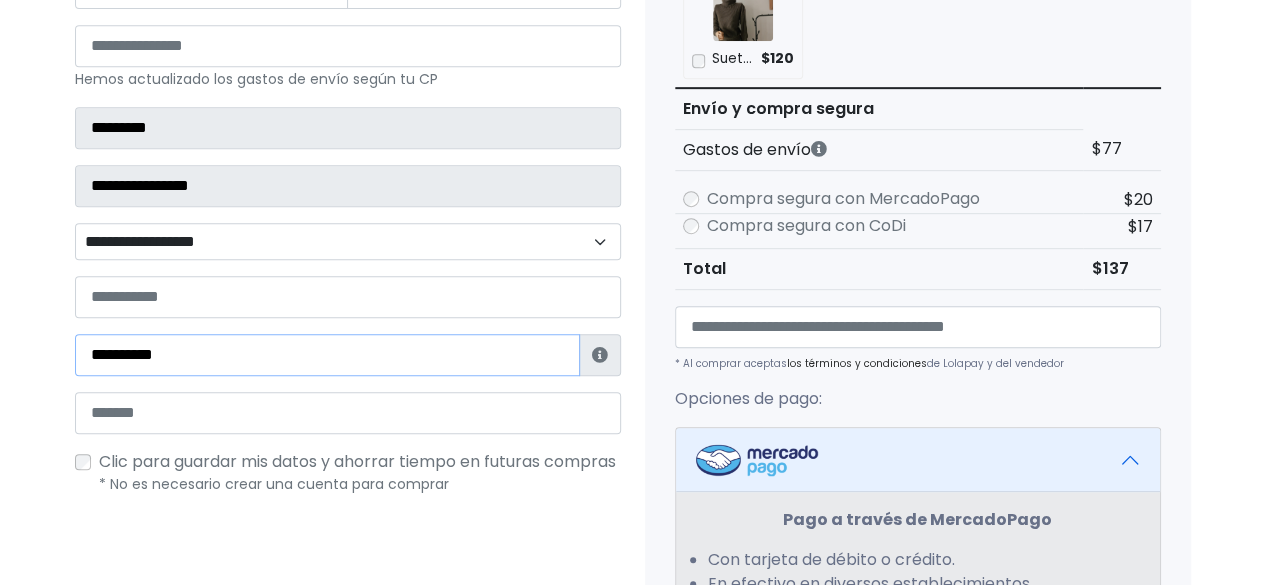 type on "**********" 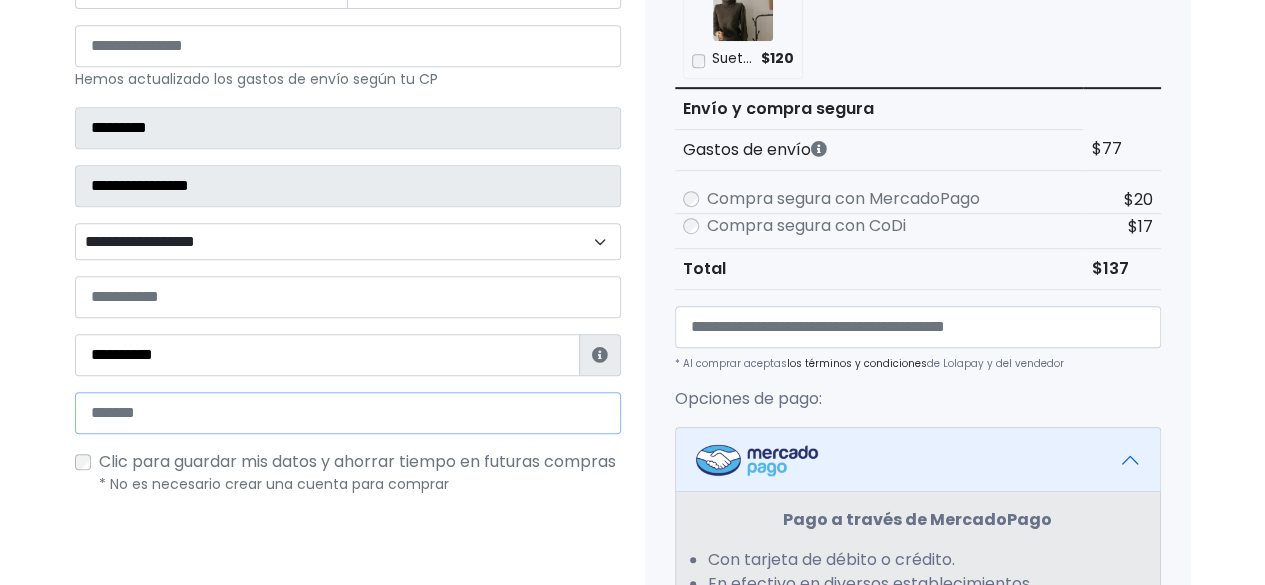 click at bounding box center [348, 413] 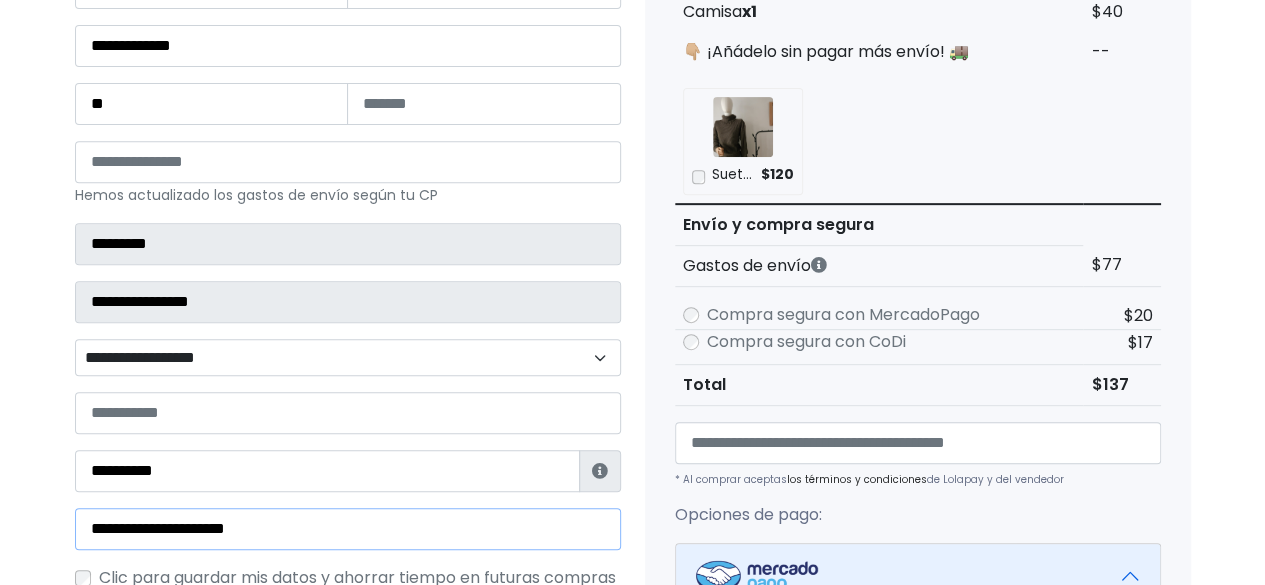 scroll, scrollTop: 344, scrollLeft: 0, axis: vertical 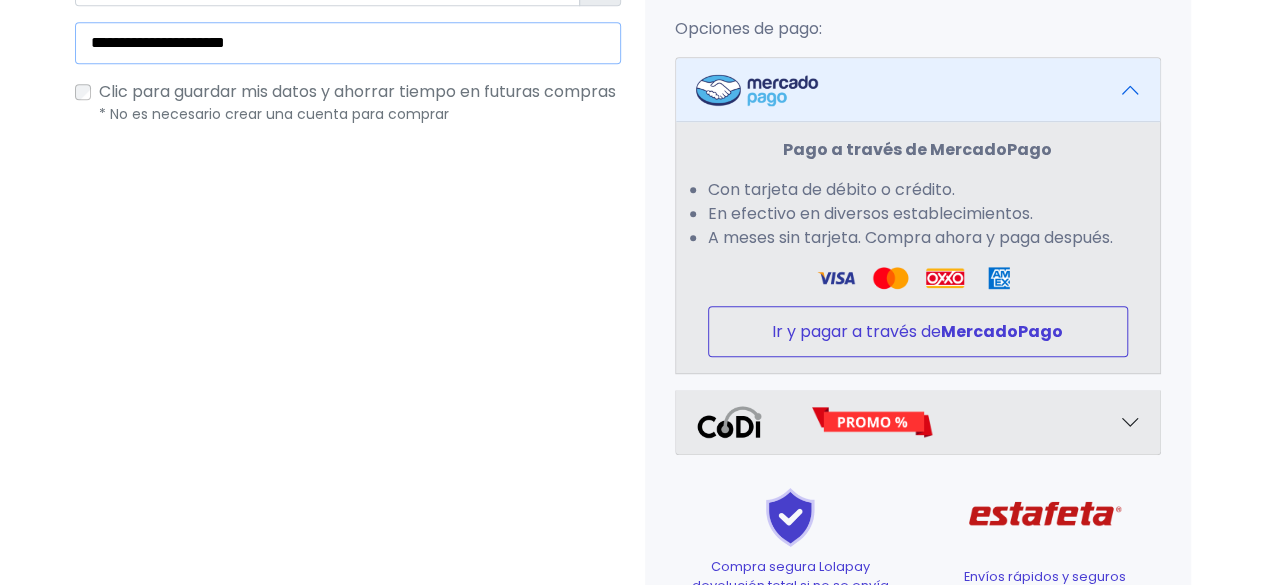 type on "**********" 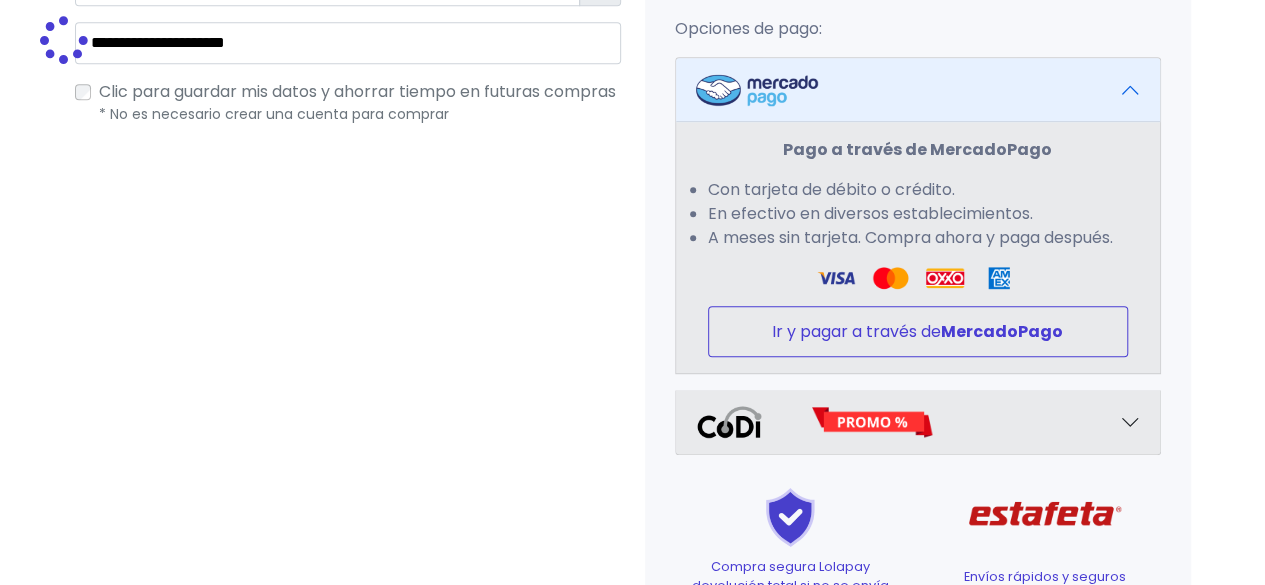click on "Ir y pagar a través de  MercadoPago" at bounding box center (918, 331) 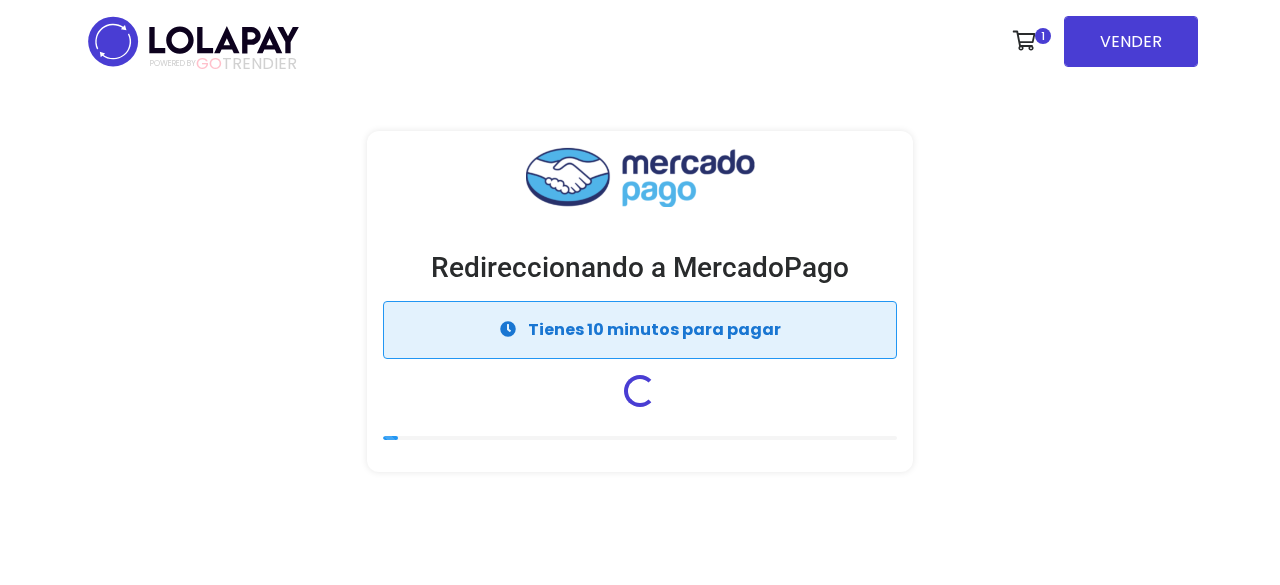 scroll, scrollTop: 0, scrollLeft: 0, axis: both 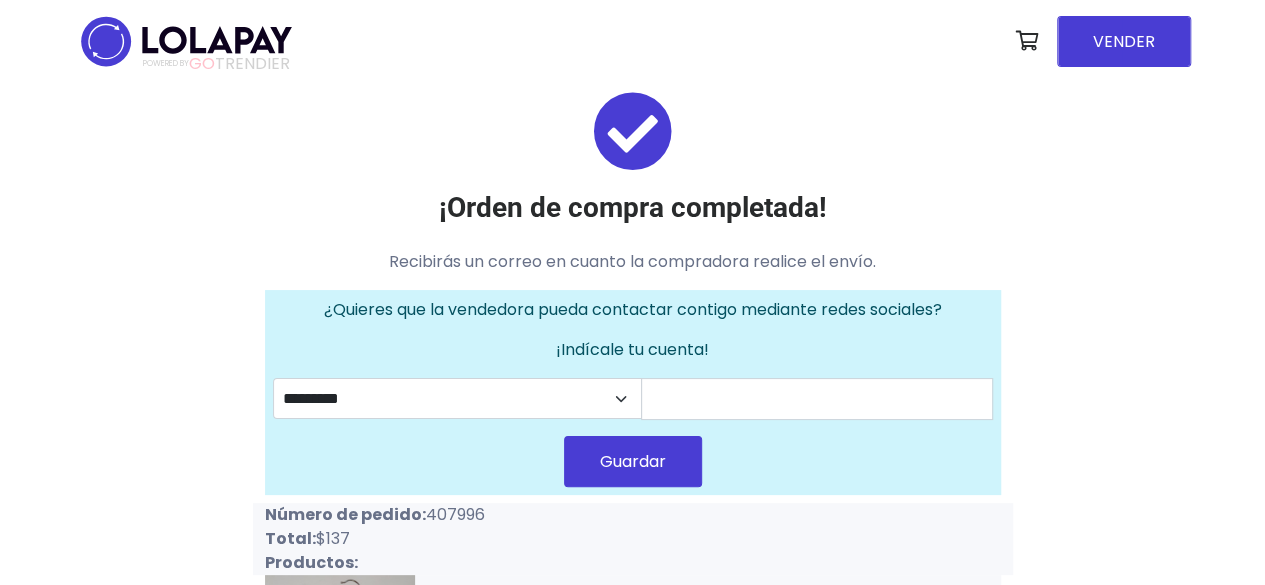 click on "¡Orden de compra completada!
Recibirás un correo en cuanto la compradora realice el envío.
¿Quieres que la vendedora pueda contactar contigo mediante redes sociales?
¡Indícale tu cuenta!
*********
********
Guardar
Número de pedido:  407996
Total:  $137
Productos:
Camisa
Cantidad: 1
¿Has visto qué fácil ha sido? ¡Empezar a vender!" at bounding box center (633, 544) 